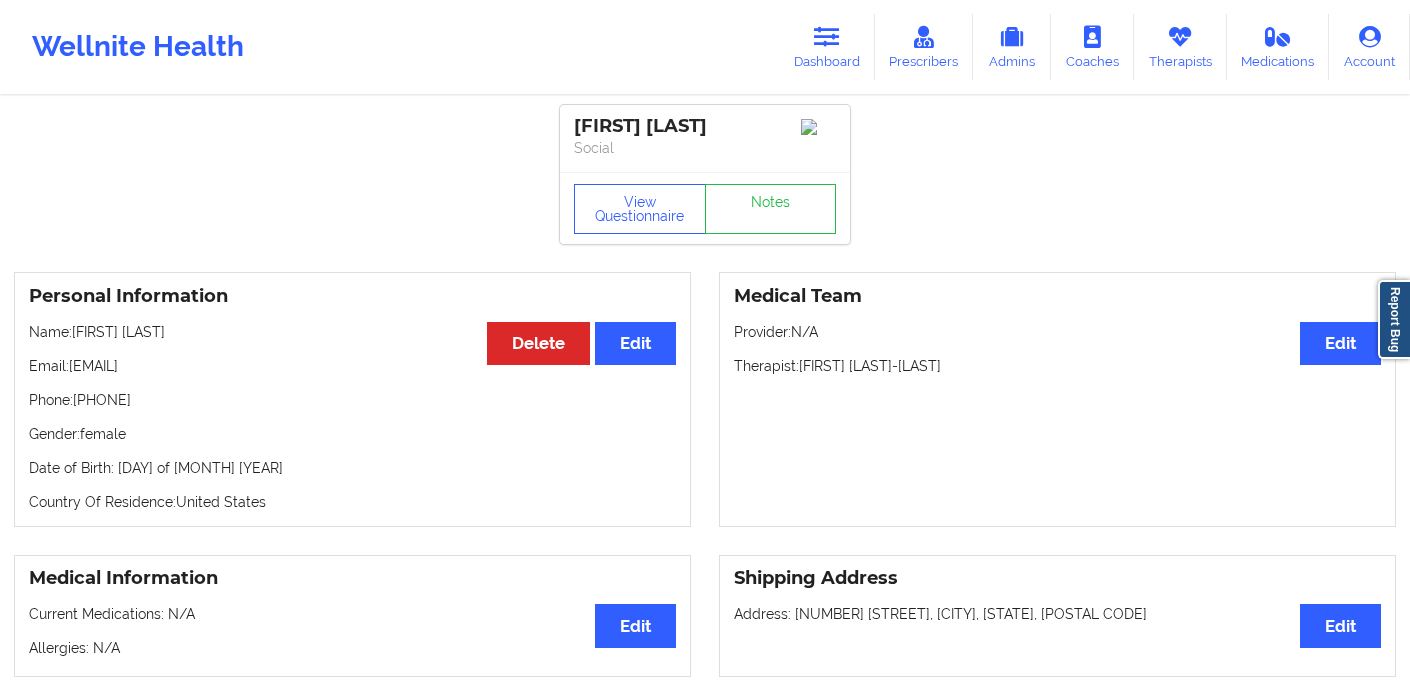 scroll, scrollTop: 1364, scrollLeft: 0, axis: vertical 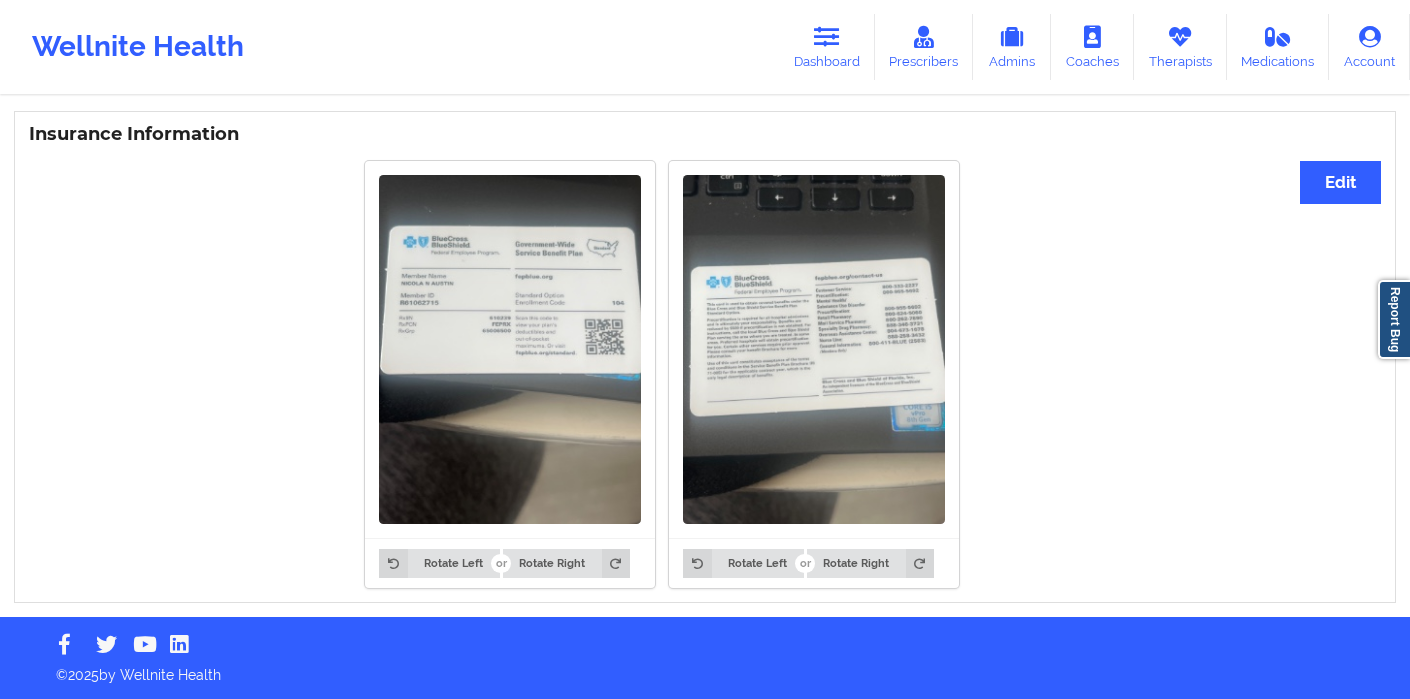 click on "Wellnite Health Dashboard Prescribers Admins Coaches Therapists Medications Account" at bounding box center [705, 47] 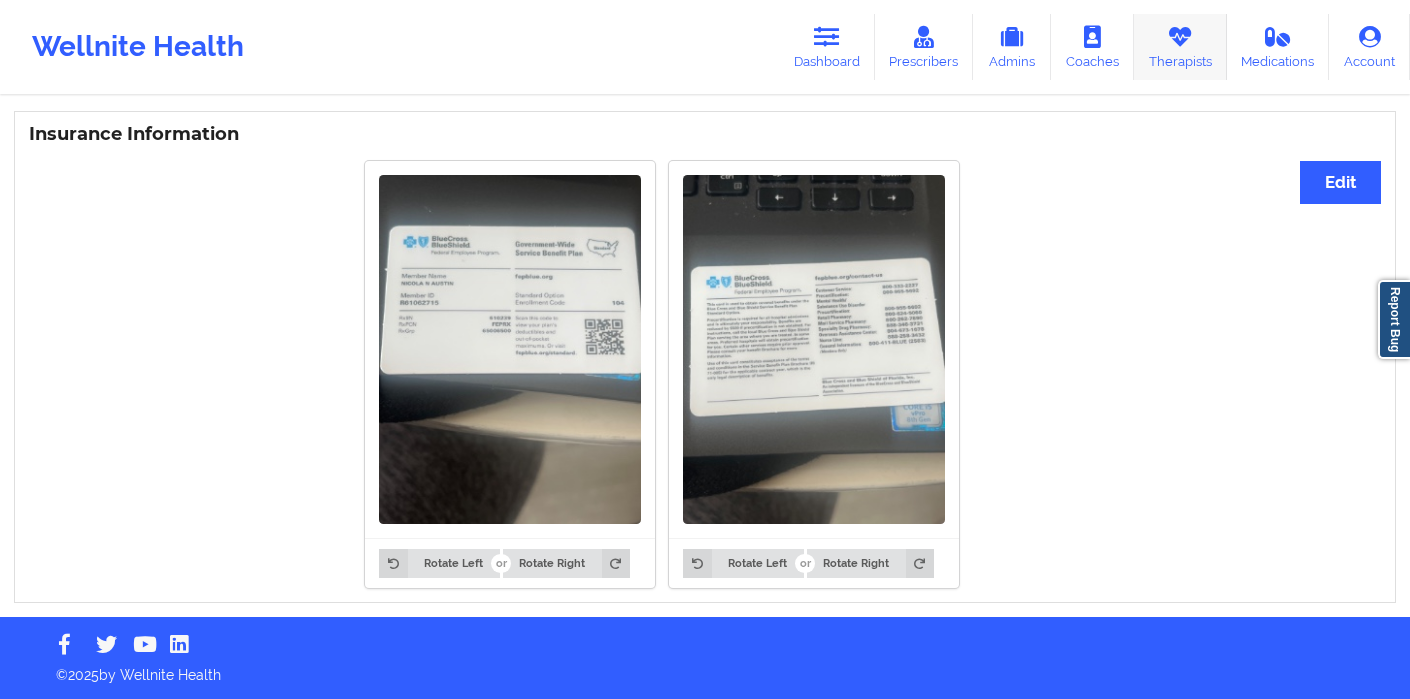 click on "Therapists" at bounding box center (1180, 47) 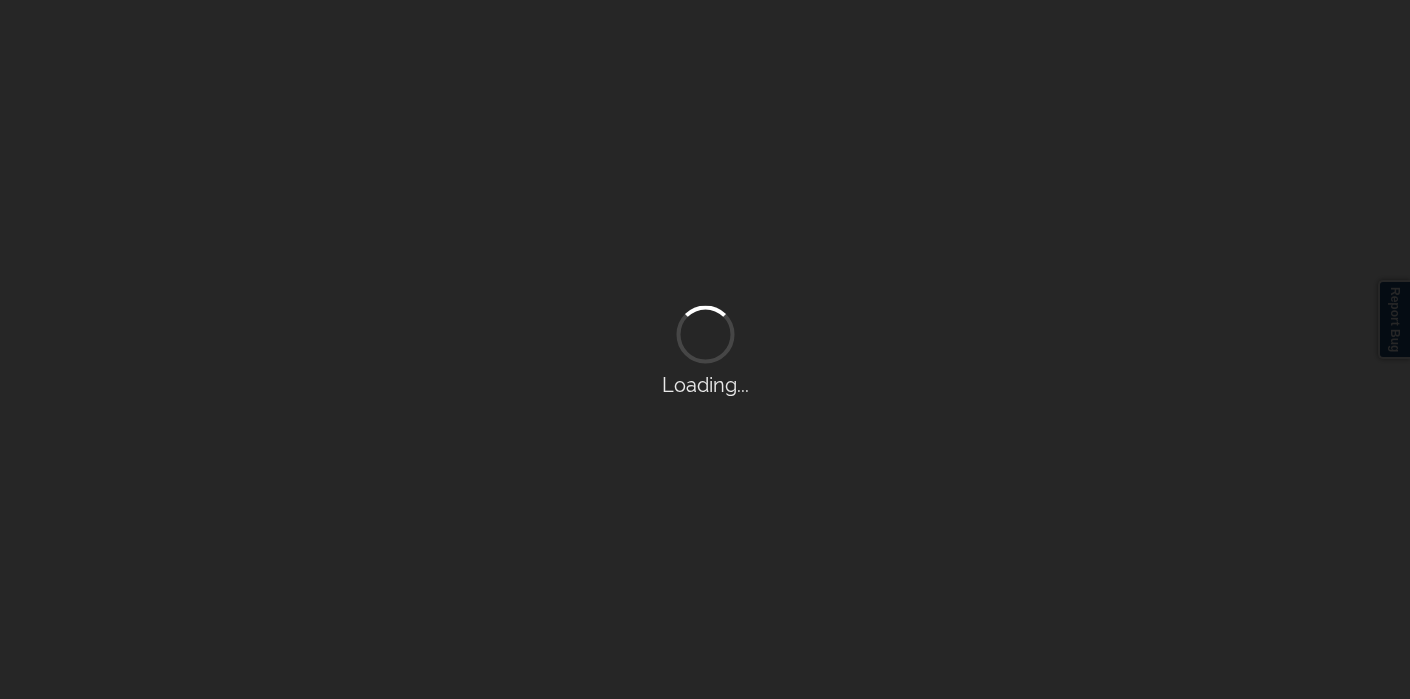 scroll, scrollTop: 0, scrollLeft: 0, axis: both 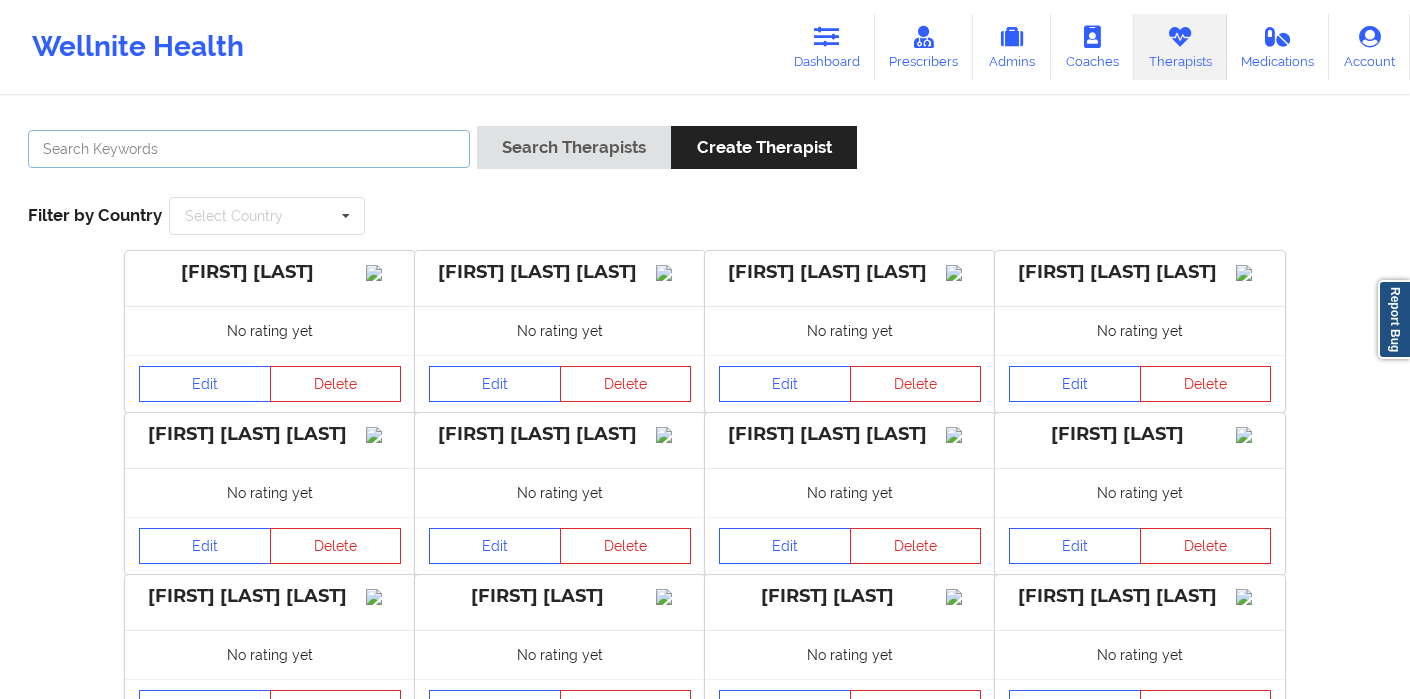 click at bounding box center (249, 149) 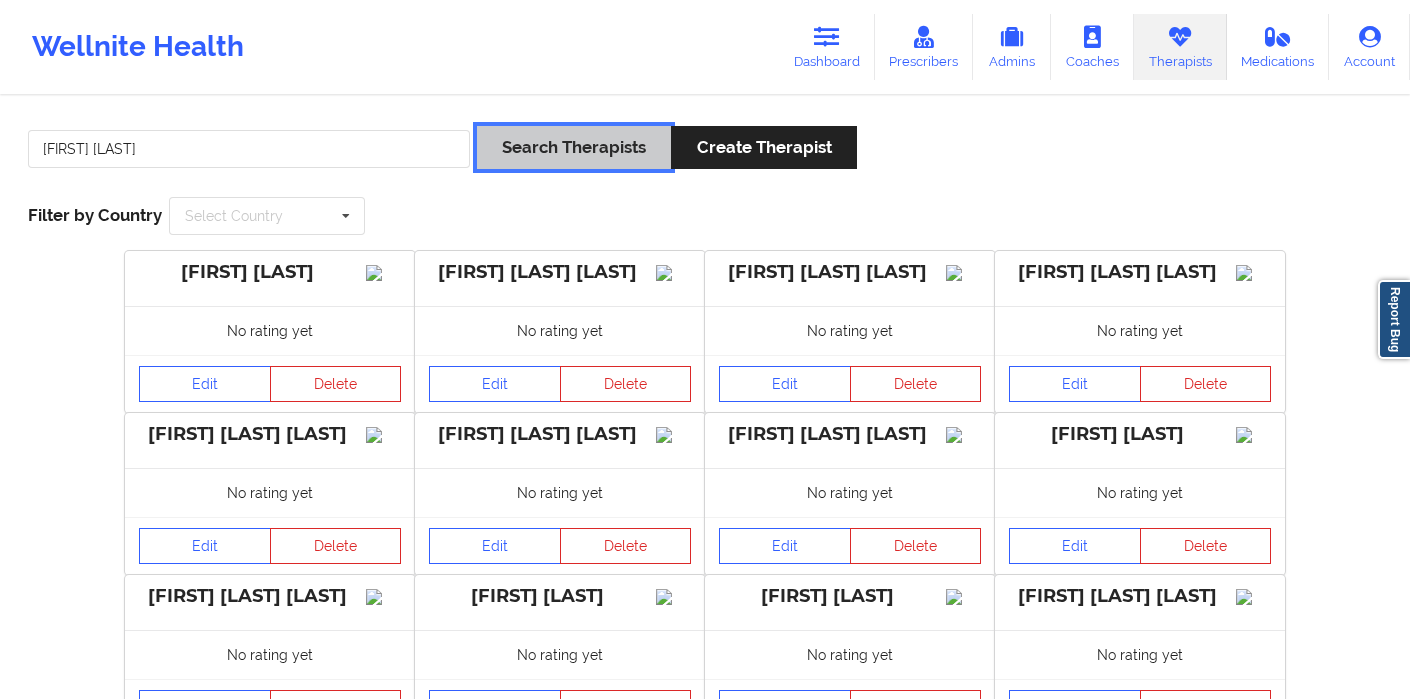 click on "Search Therapists" at bounding box center (574, 147) 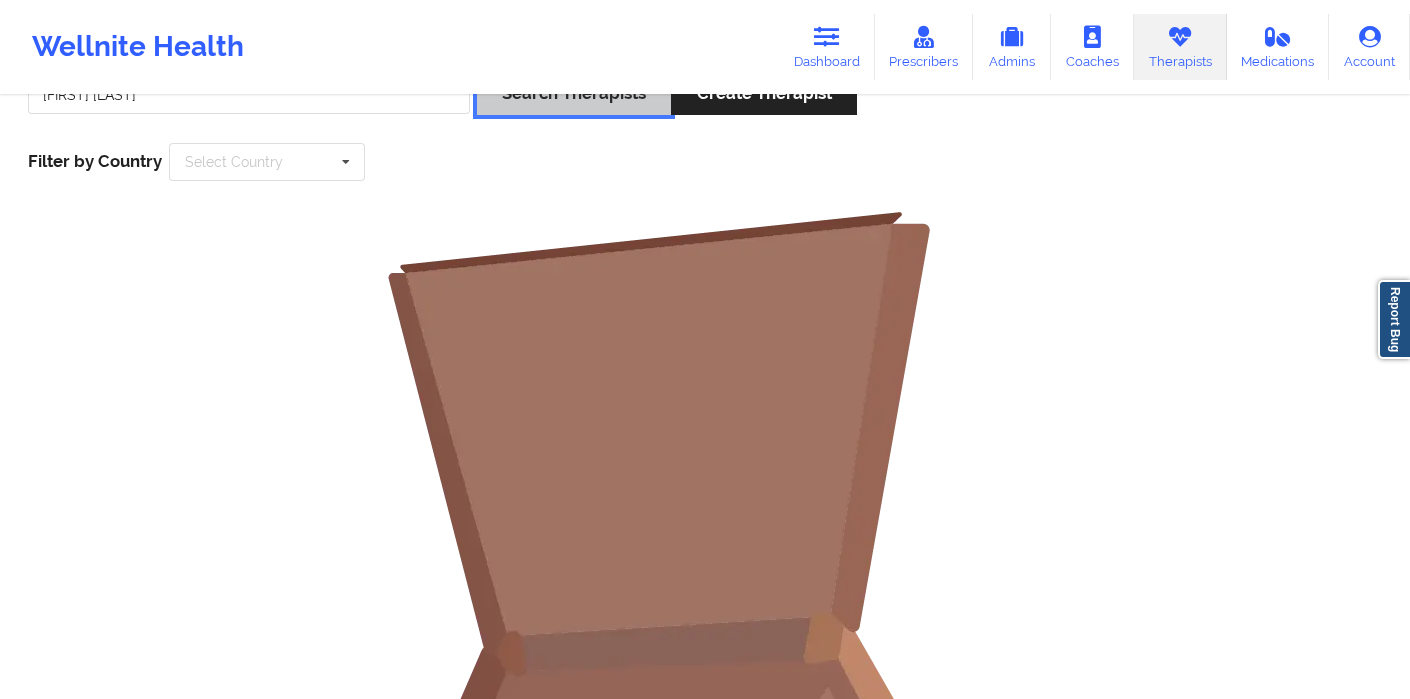 scroll, scrollTop: 0, scrollLeft: 0, axis: both 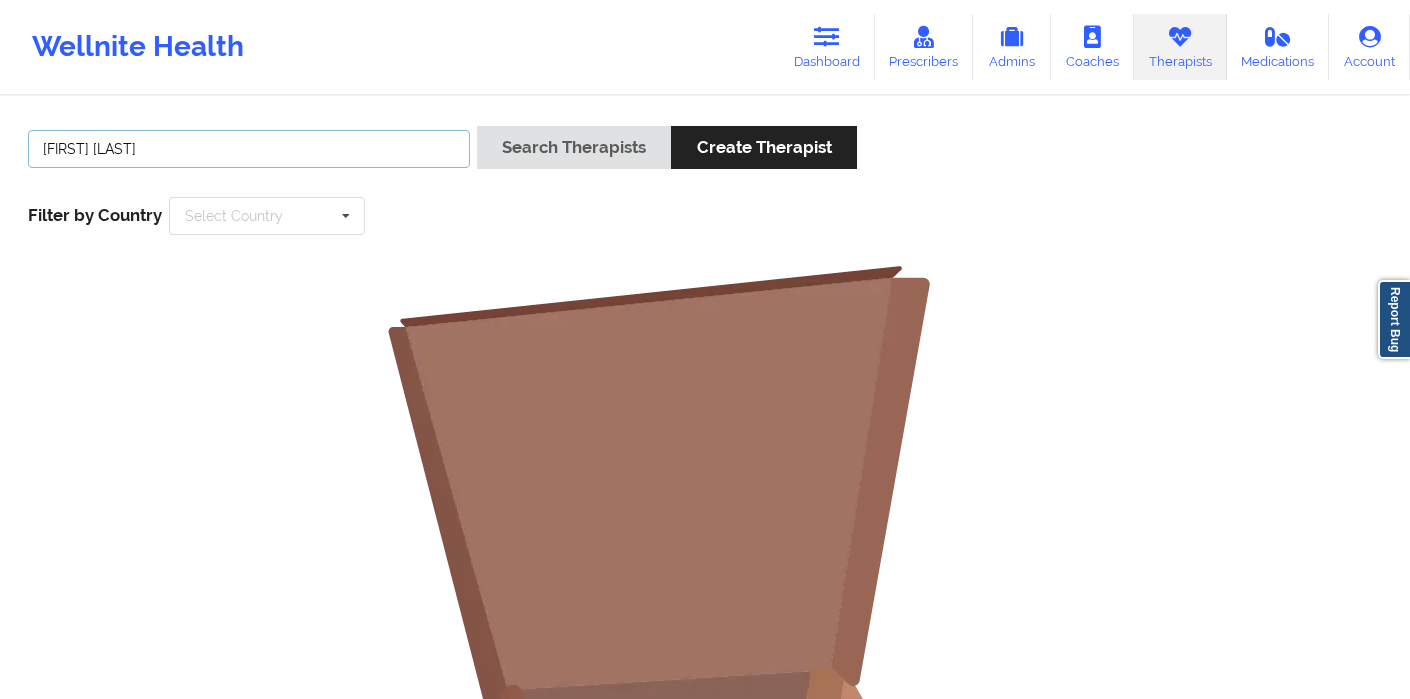 drag, startPoint x: 99, startPoint y: 149, endPoint x: 85, endPoint y: 152, distance: 14.3178215 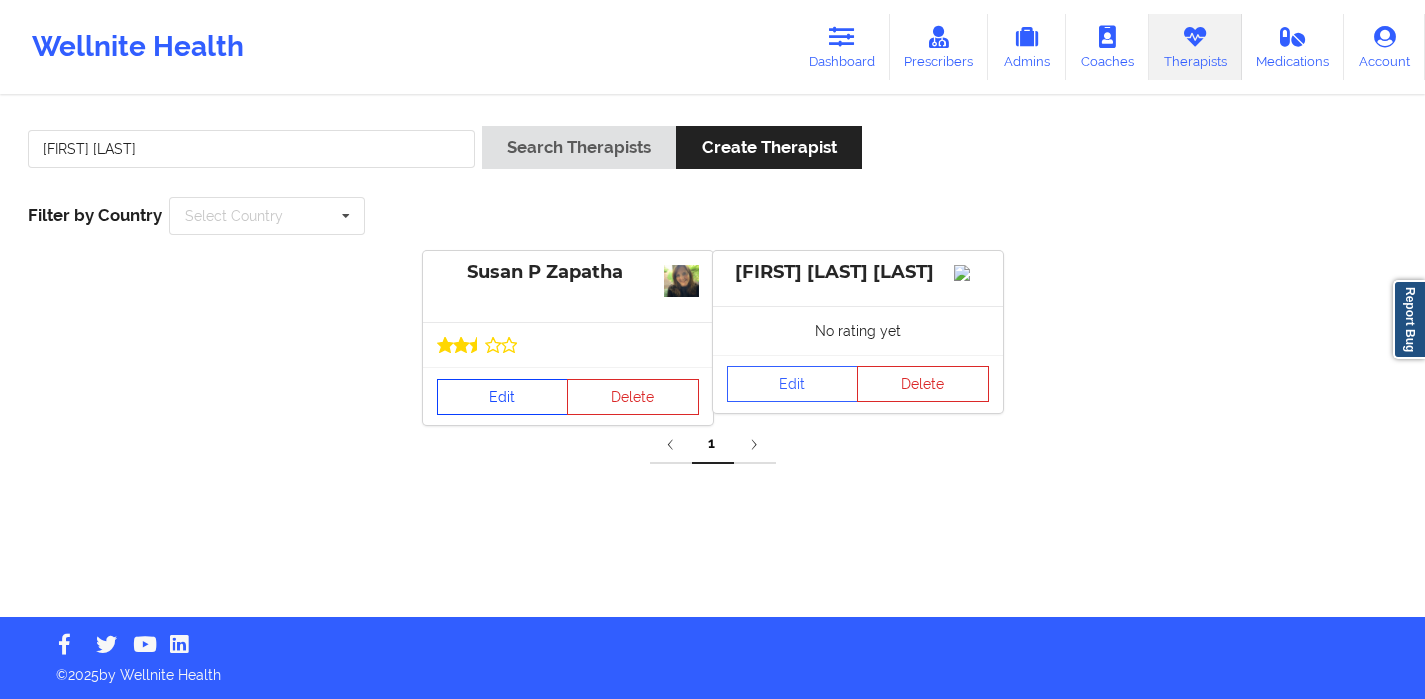 click on "Edit" at bounding box center [503, 397] 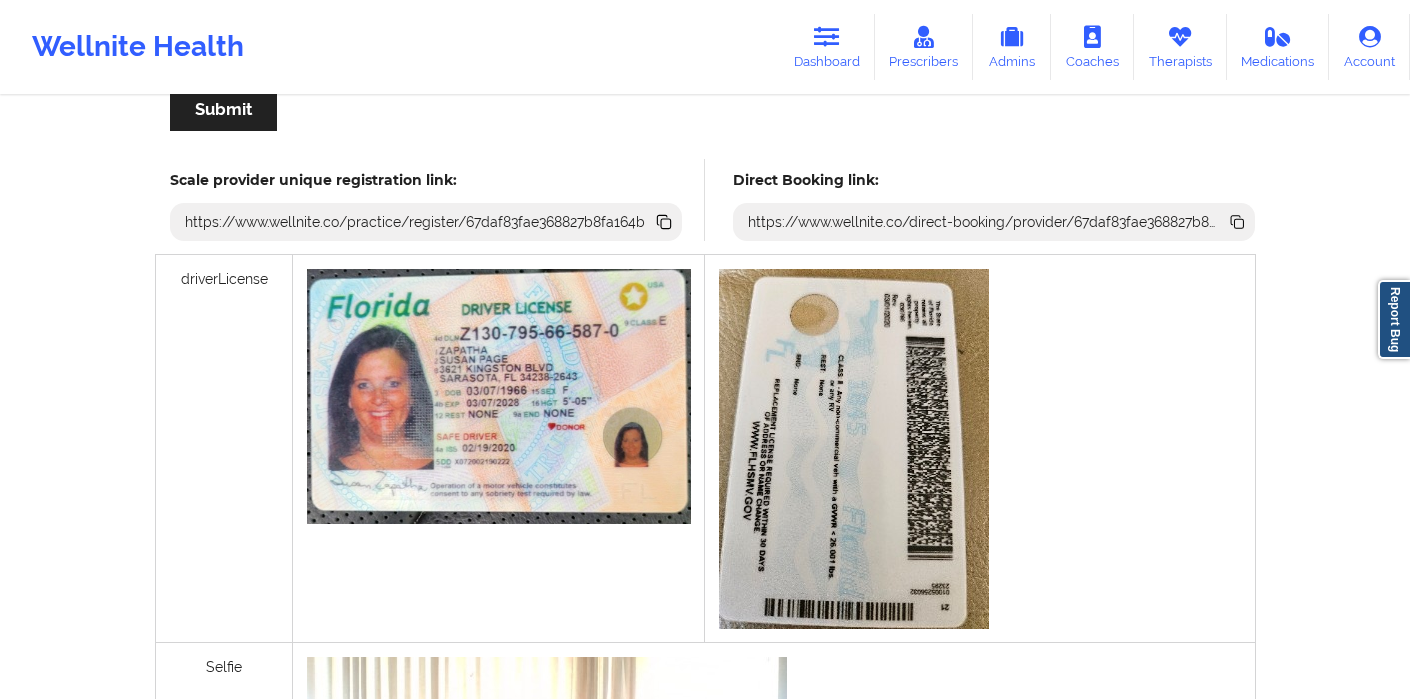 scroll, scrollTop: 495, scrollLeft: 0, axis: vertical 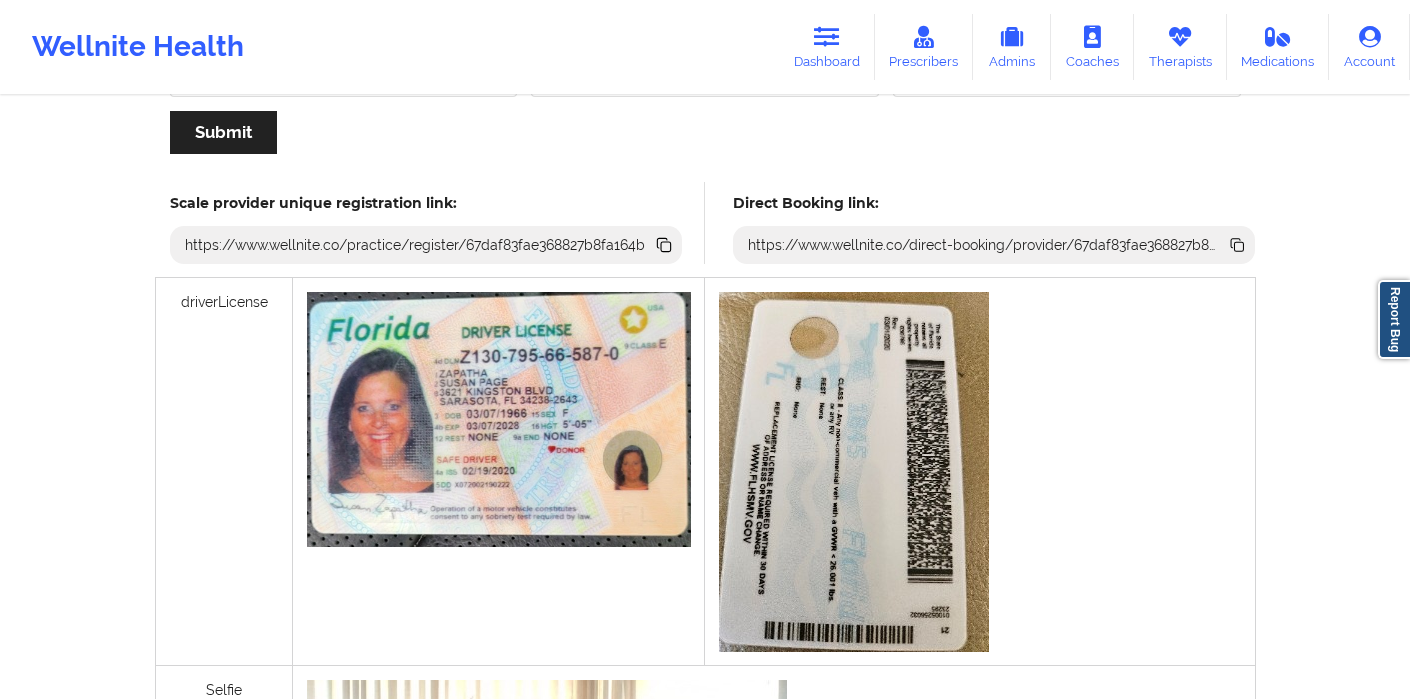 click 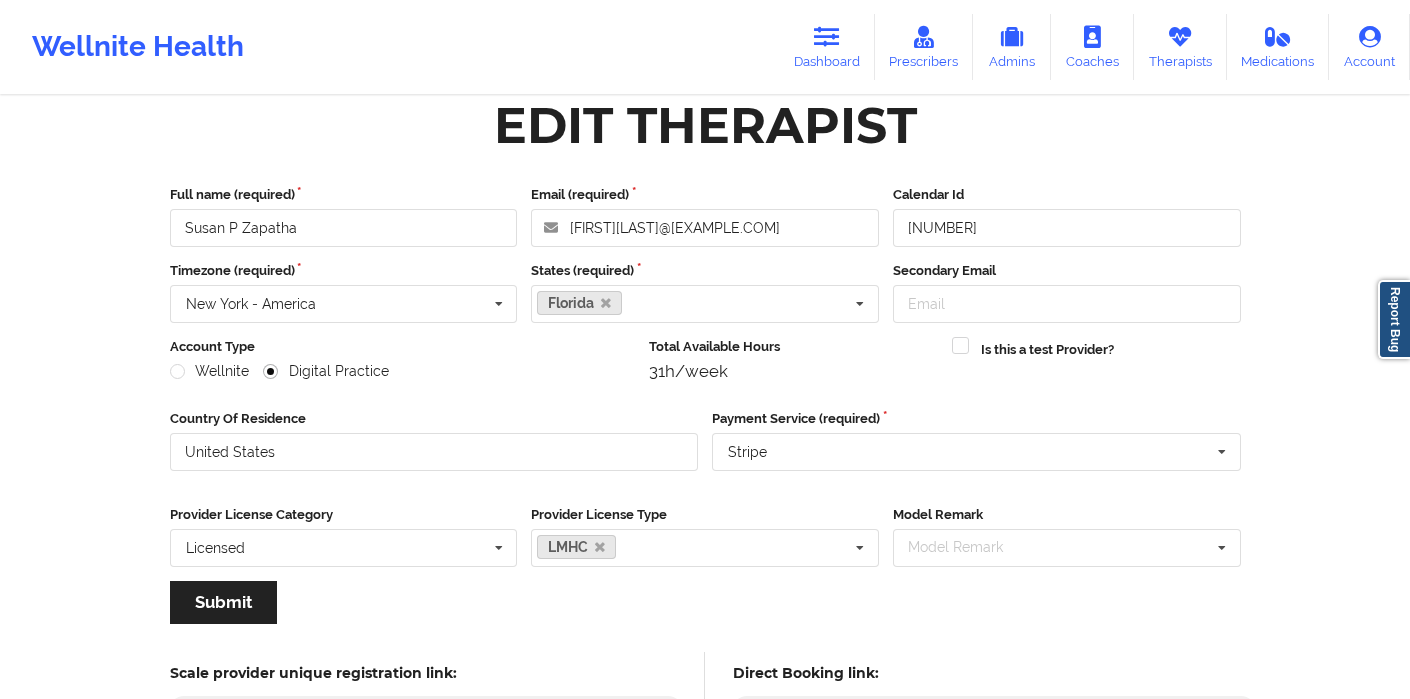 scroll, scrollTop: 0, scrollLeft: 0, axis: both 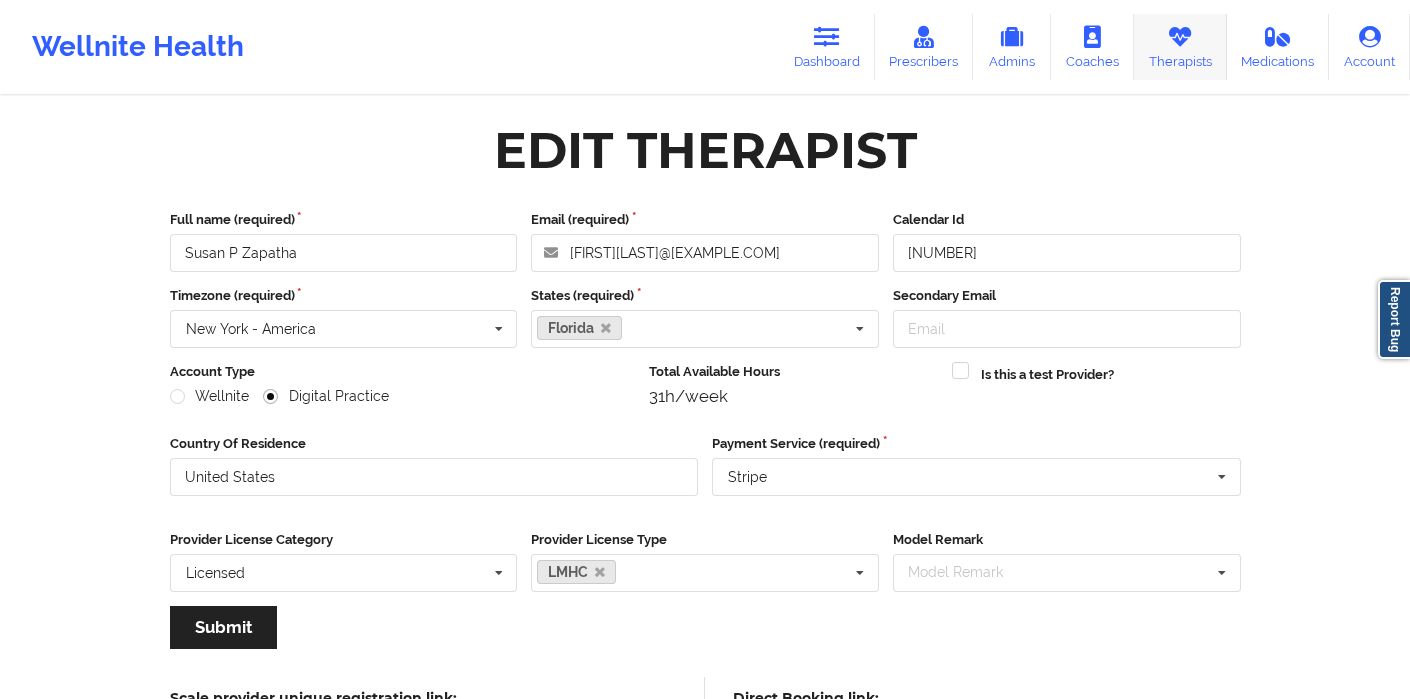 click on "Therapists" at bounding box center (1180, 47) 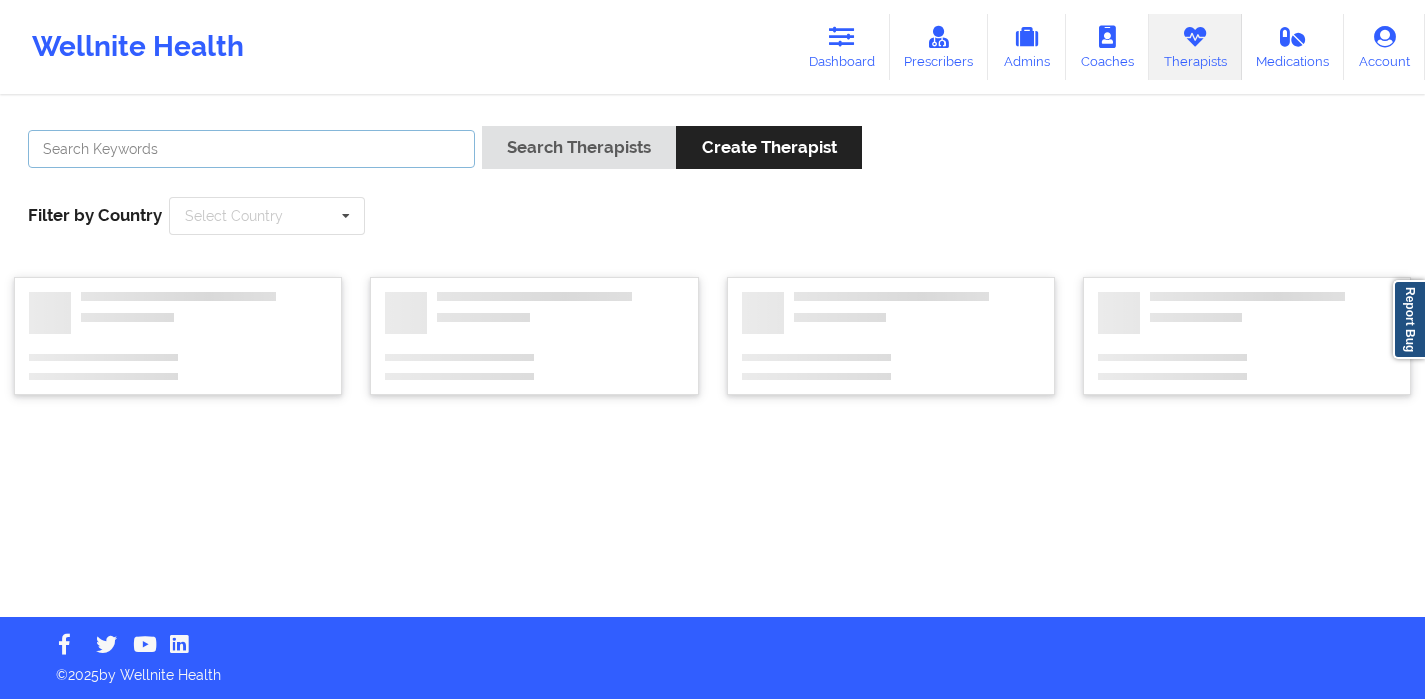 click at bounding box center (251, 149) 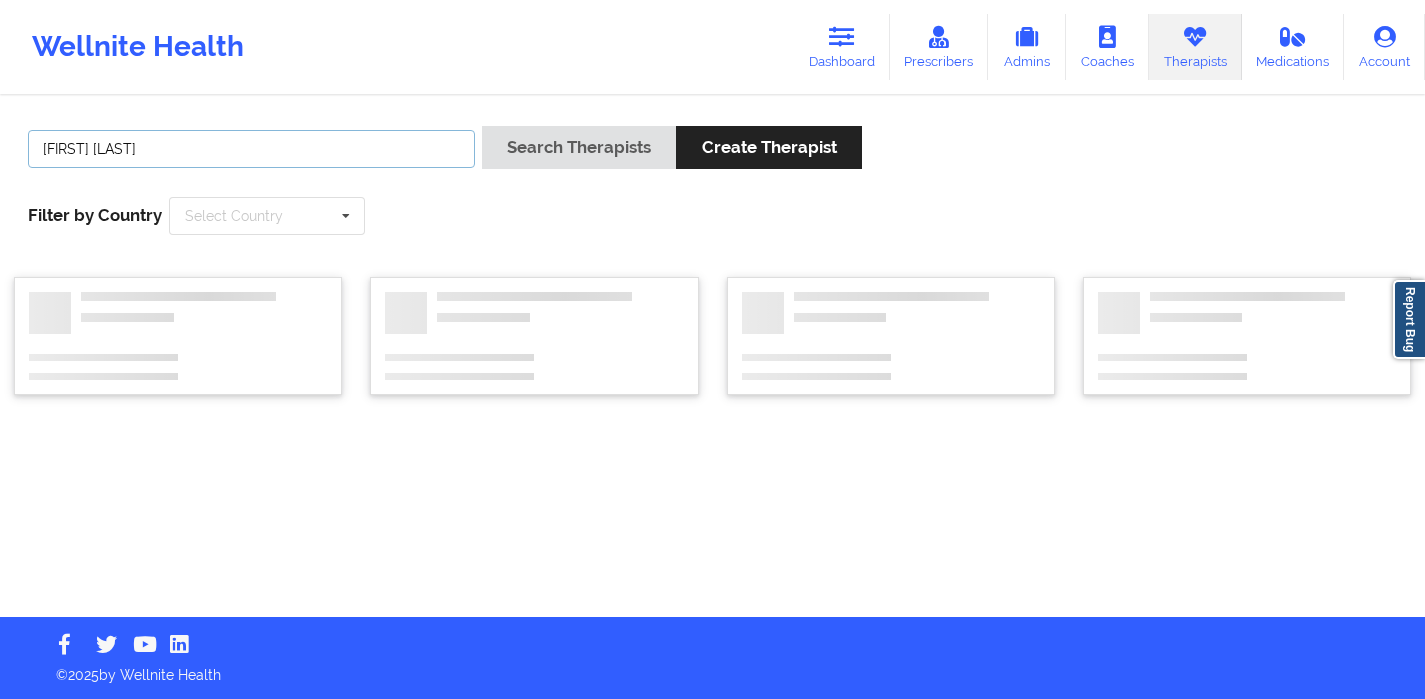 type on "[FIRST] [LAST]" 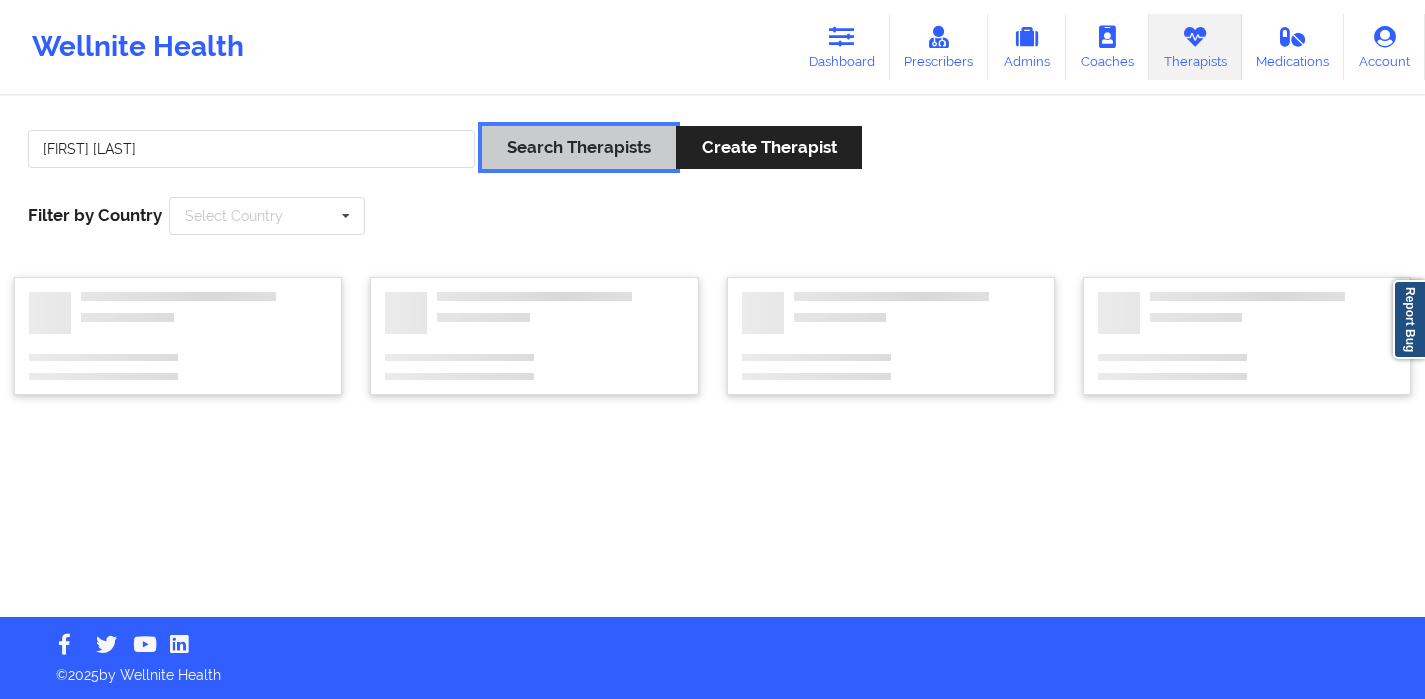 click on "Search Therapists" at bounding box center [579, 147] 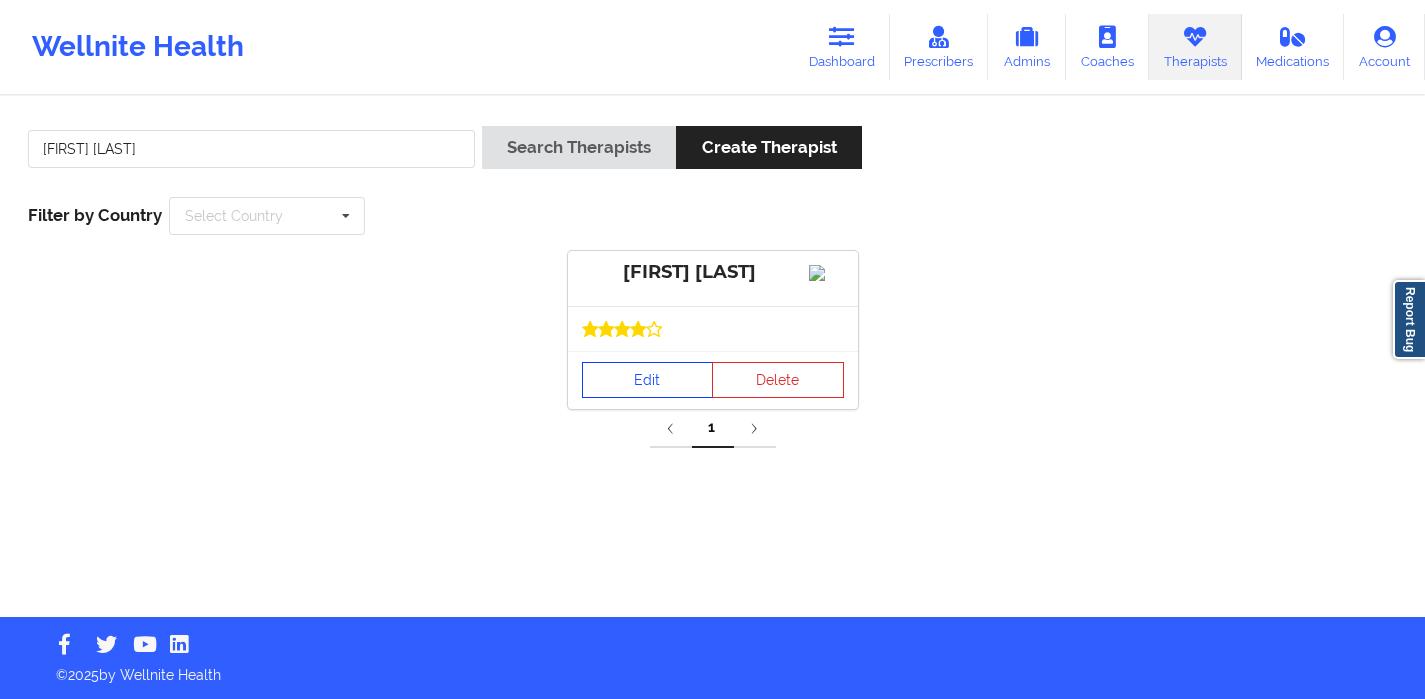 click on "Edit" at bounding box center (648, 380) 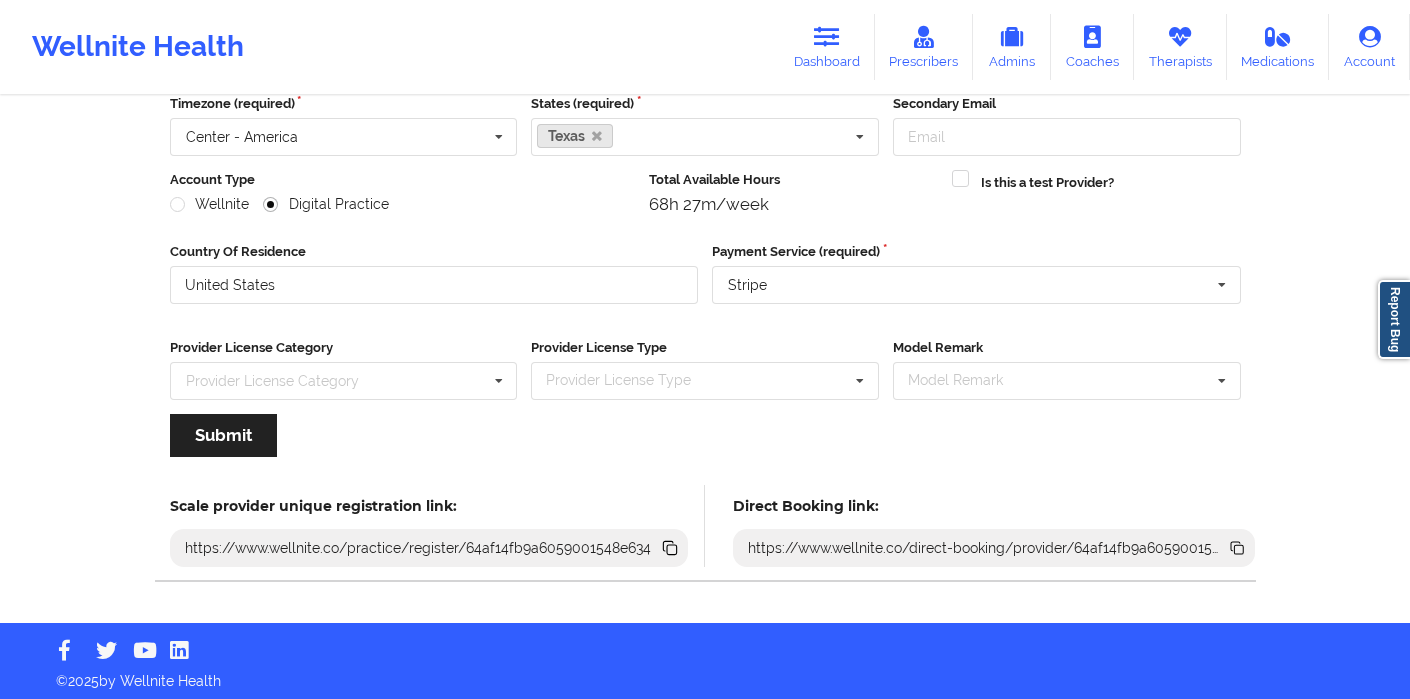 scroll, scrollTop: 197, scrollLeft: 0, axis: vertical 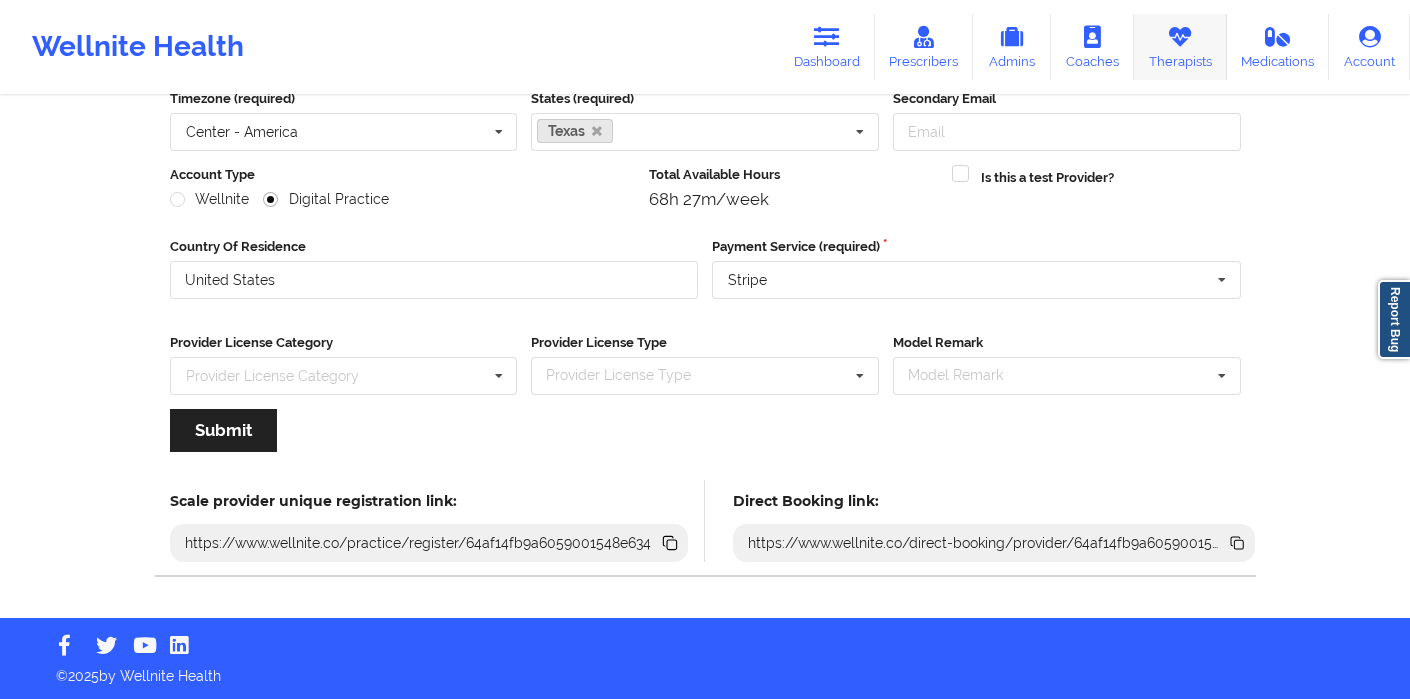 click on "Therapists" at bounding box center [1180, 47] 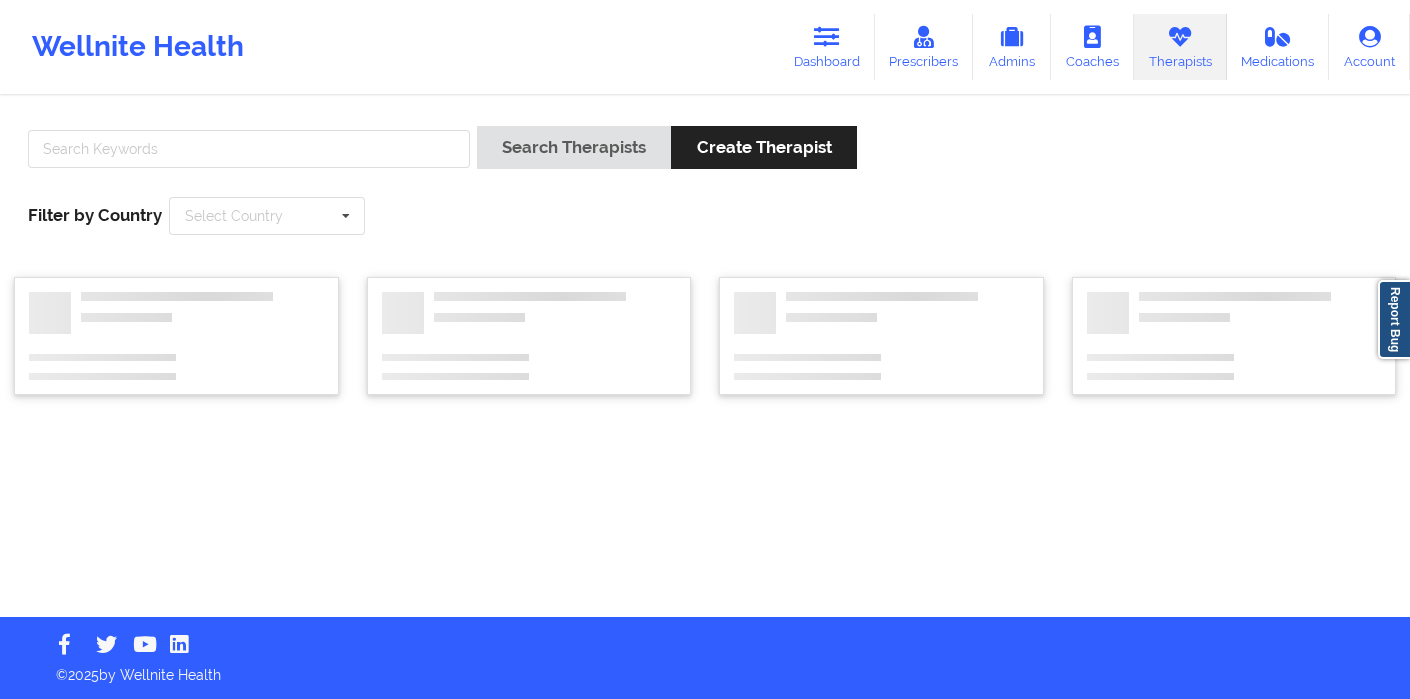 scroll, scrollTop: 0, scrollLeft: 0, axis: both 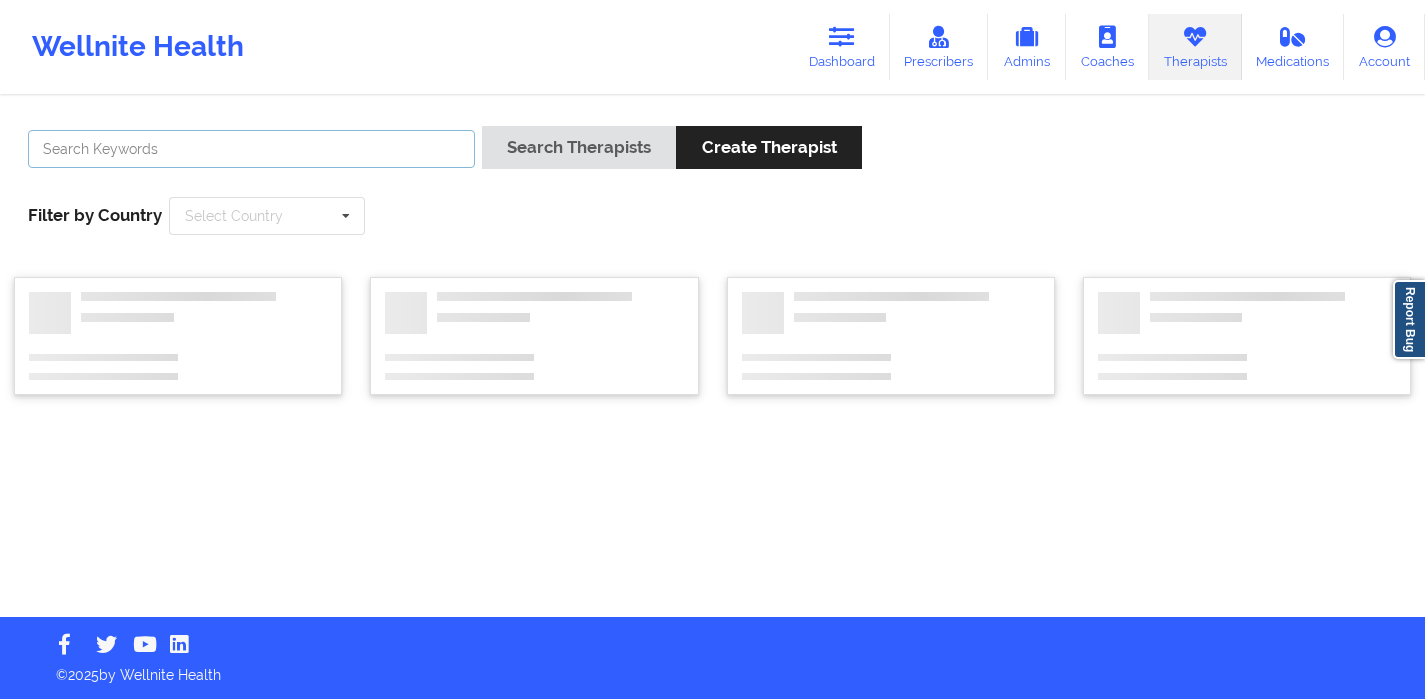 click at bounding box center (251, 149) 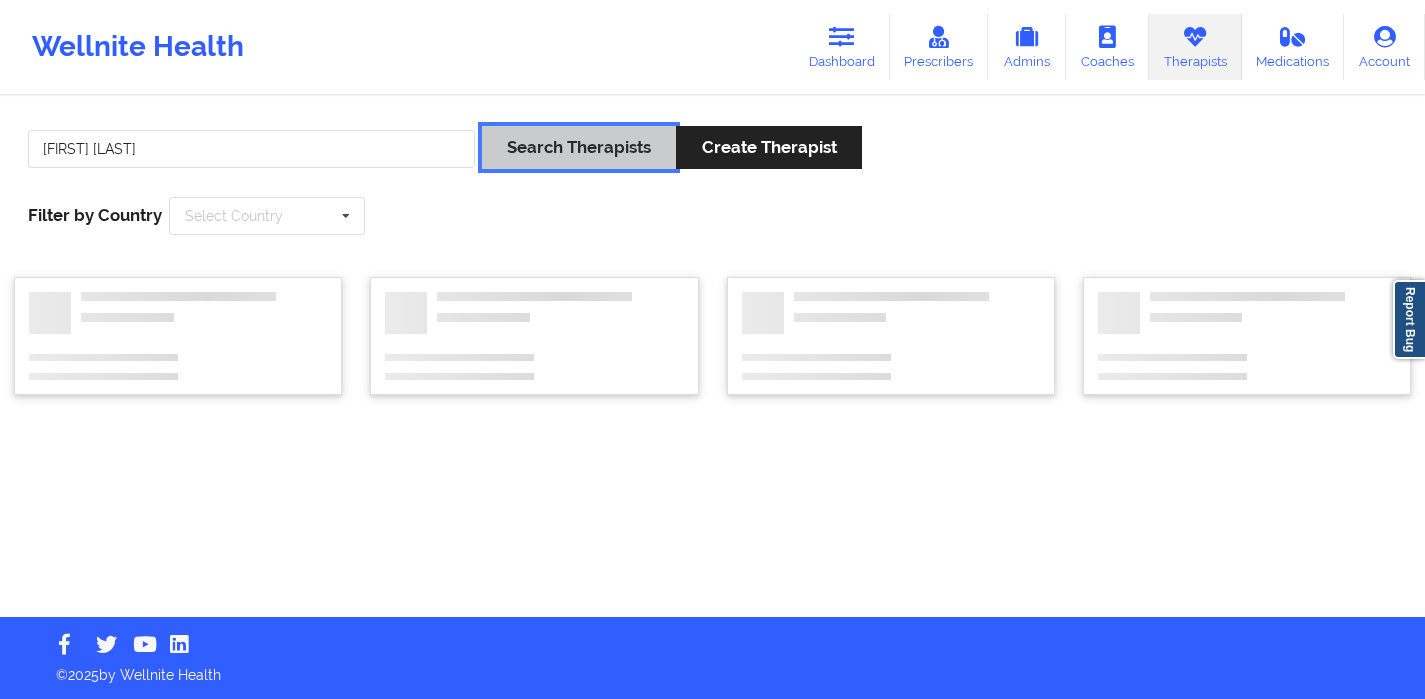 click on "Search Therapists" at bounding box center [579, 147] 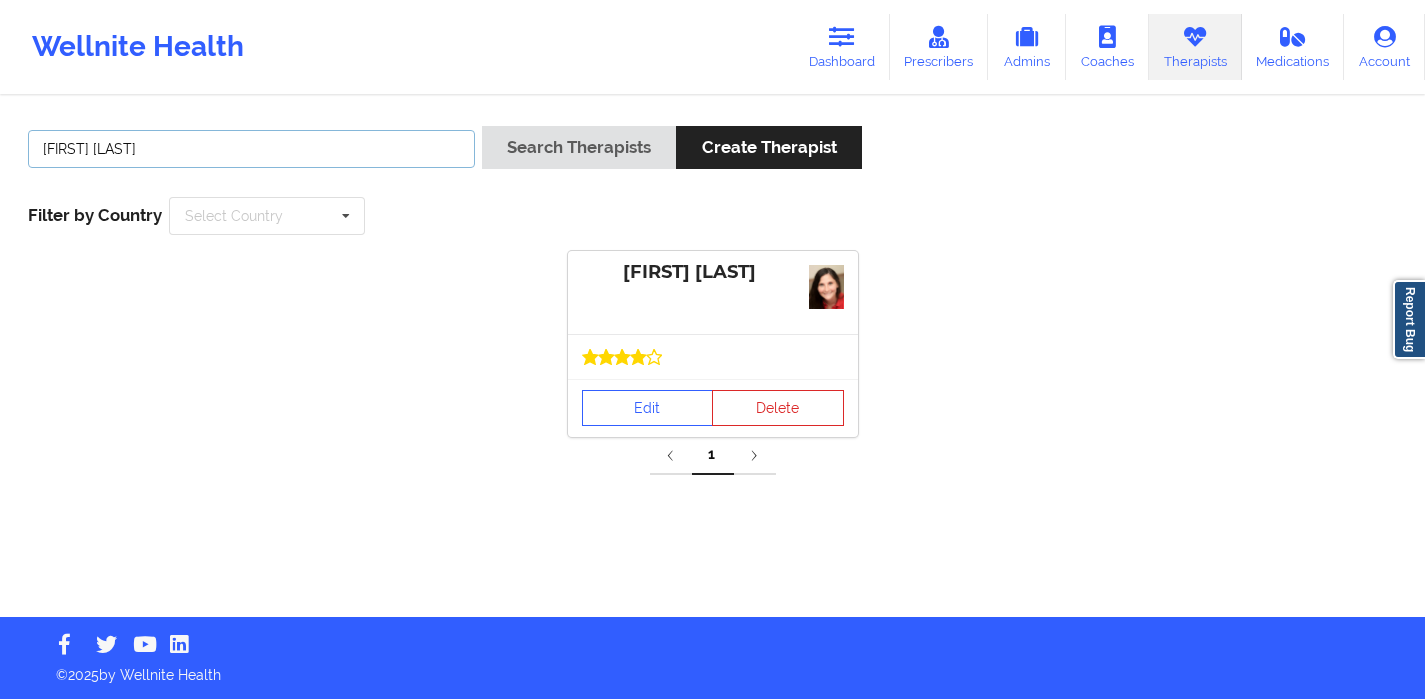 click on "[FIRST] [LAST]" at bounding box center [251, 149] 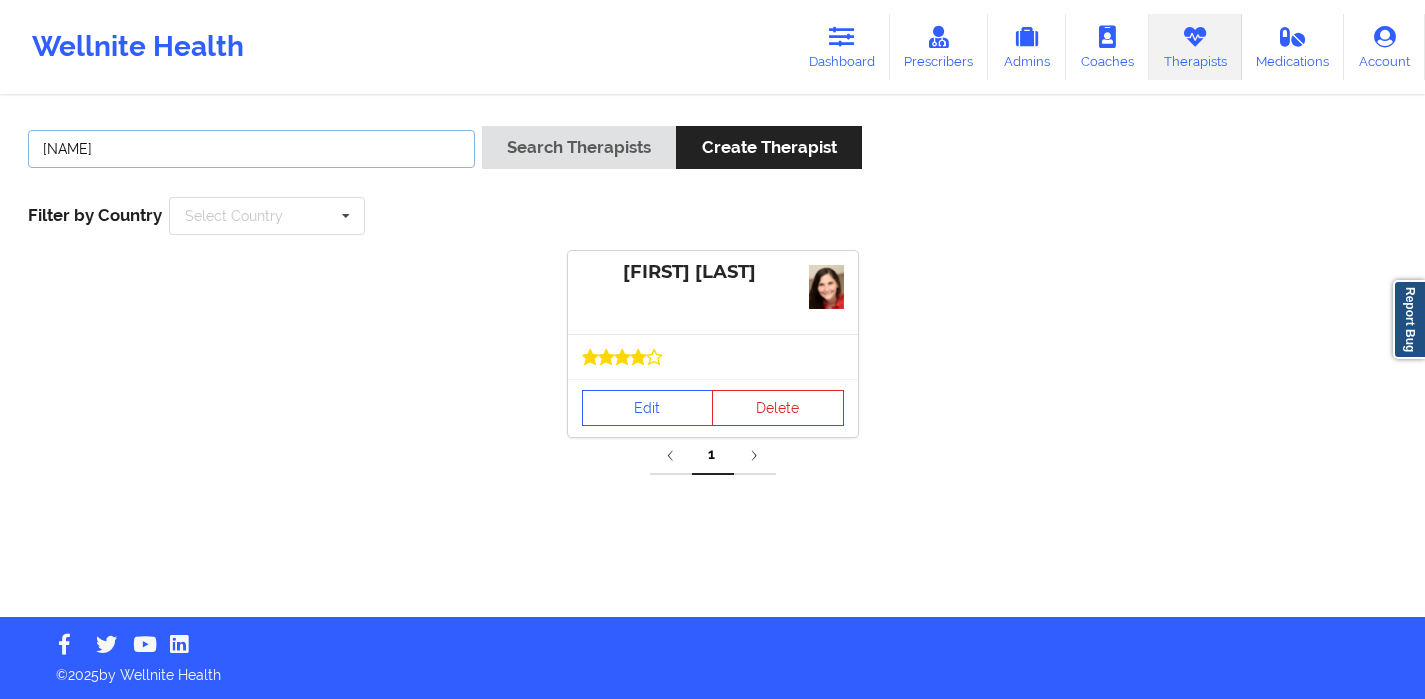 type on "[FIRST] [LAST]" 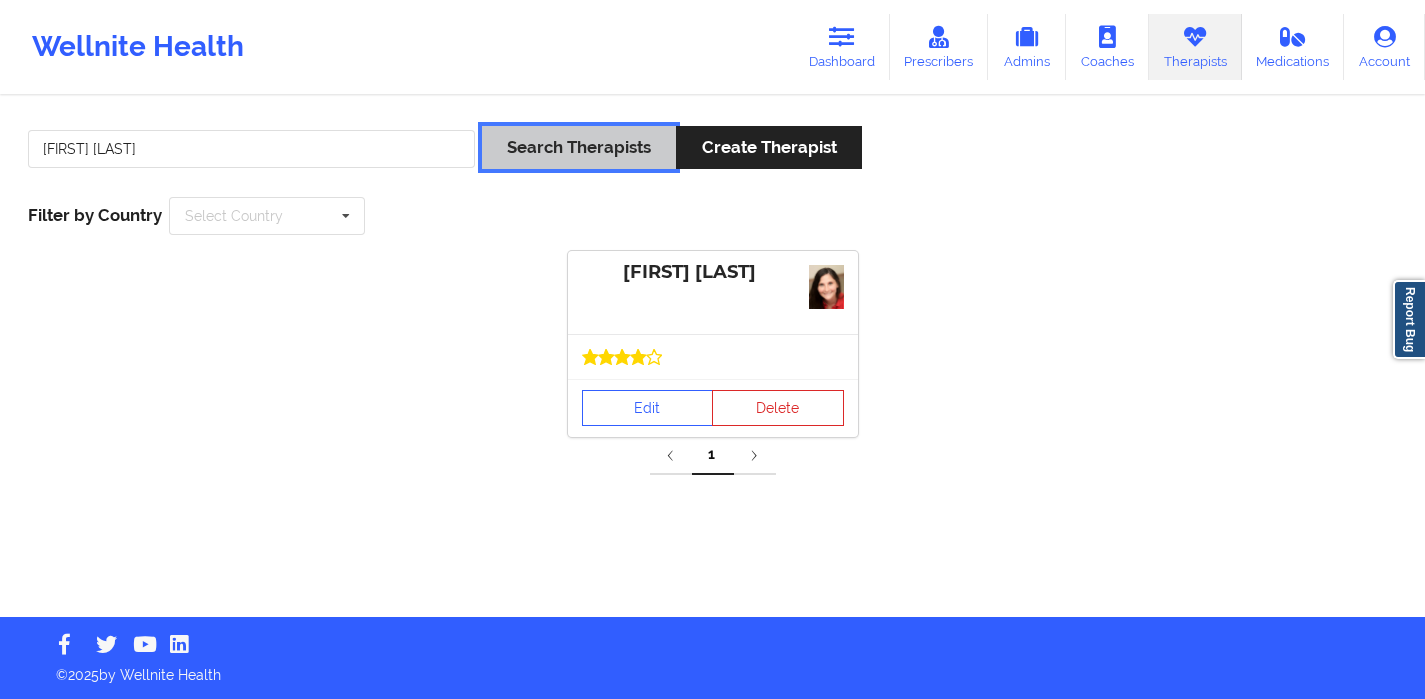 click on "Search Therapists" at bounding box center [579, 147] 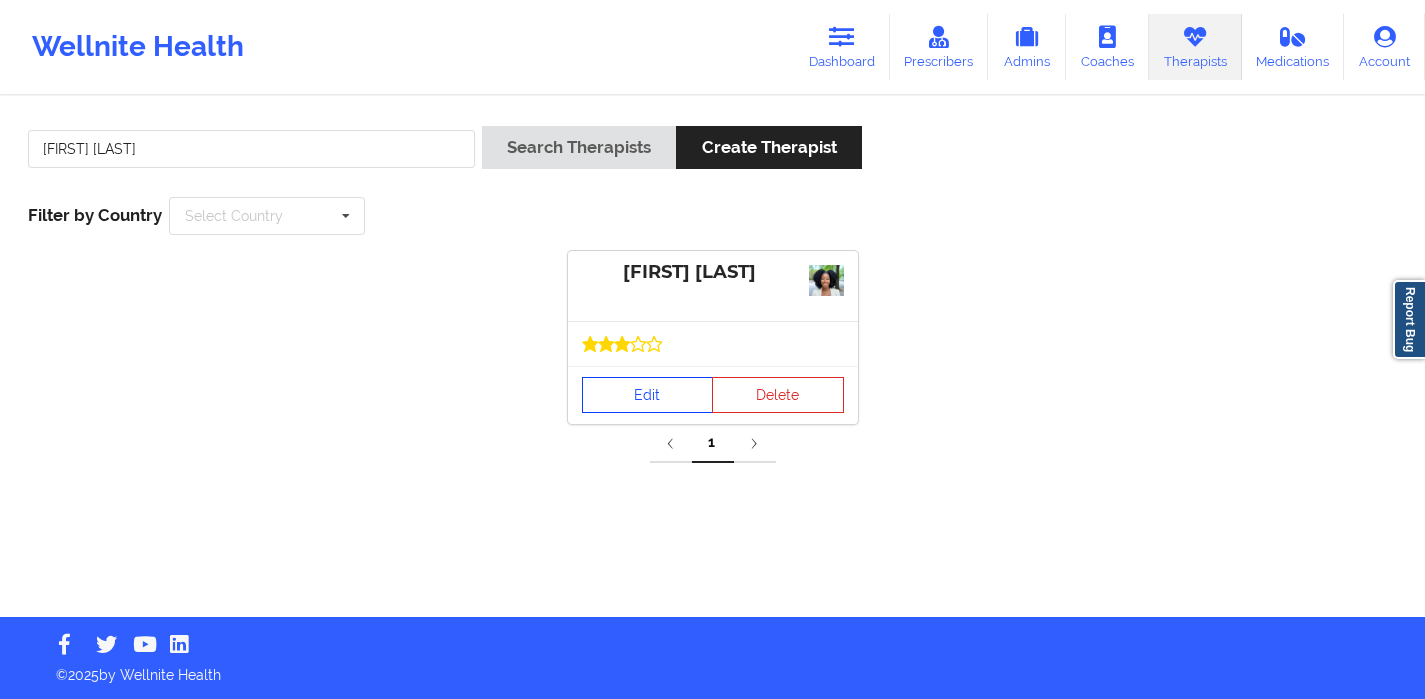 click on "Edit" at bounding box center [648, 395] 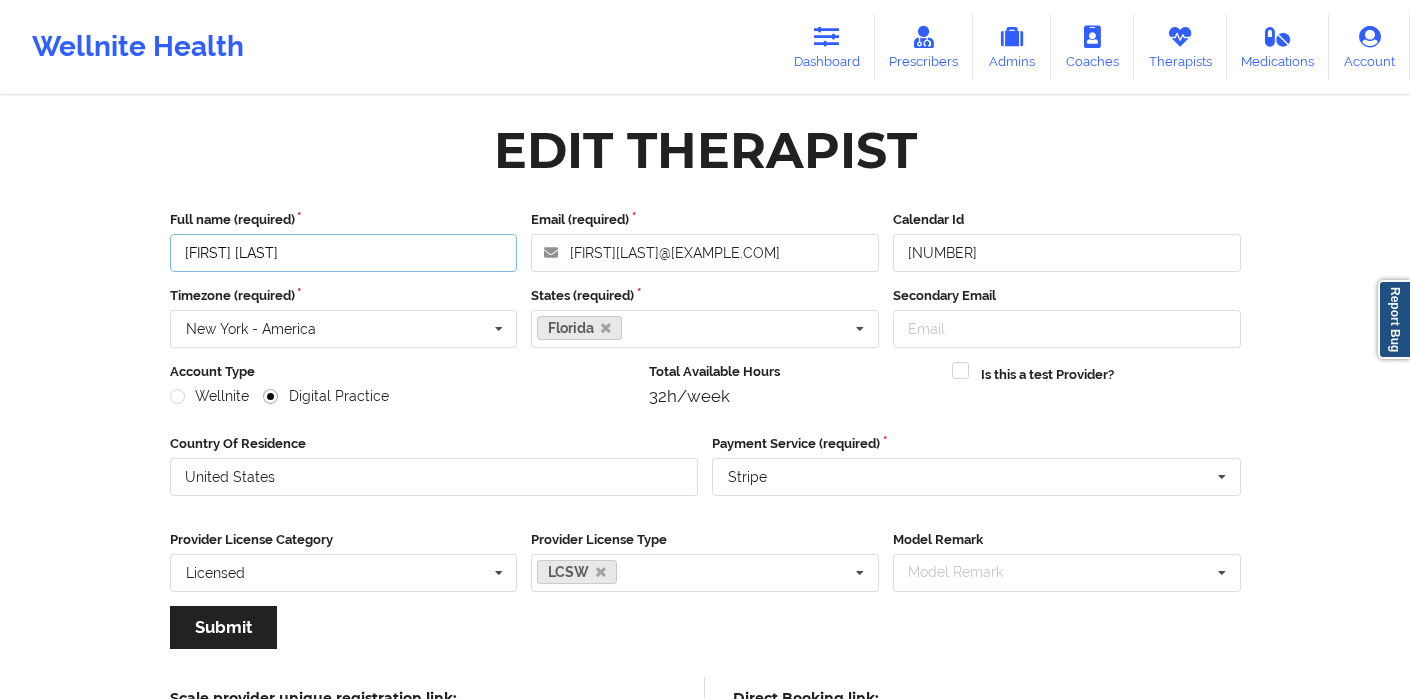 click on "[FIRST] [LAST]" at bounding box center (344, 253) 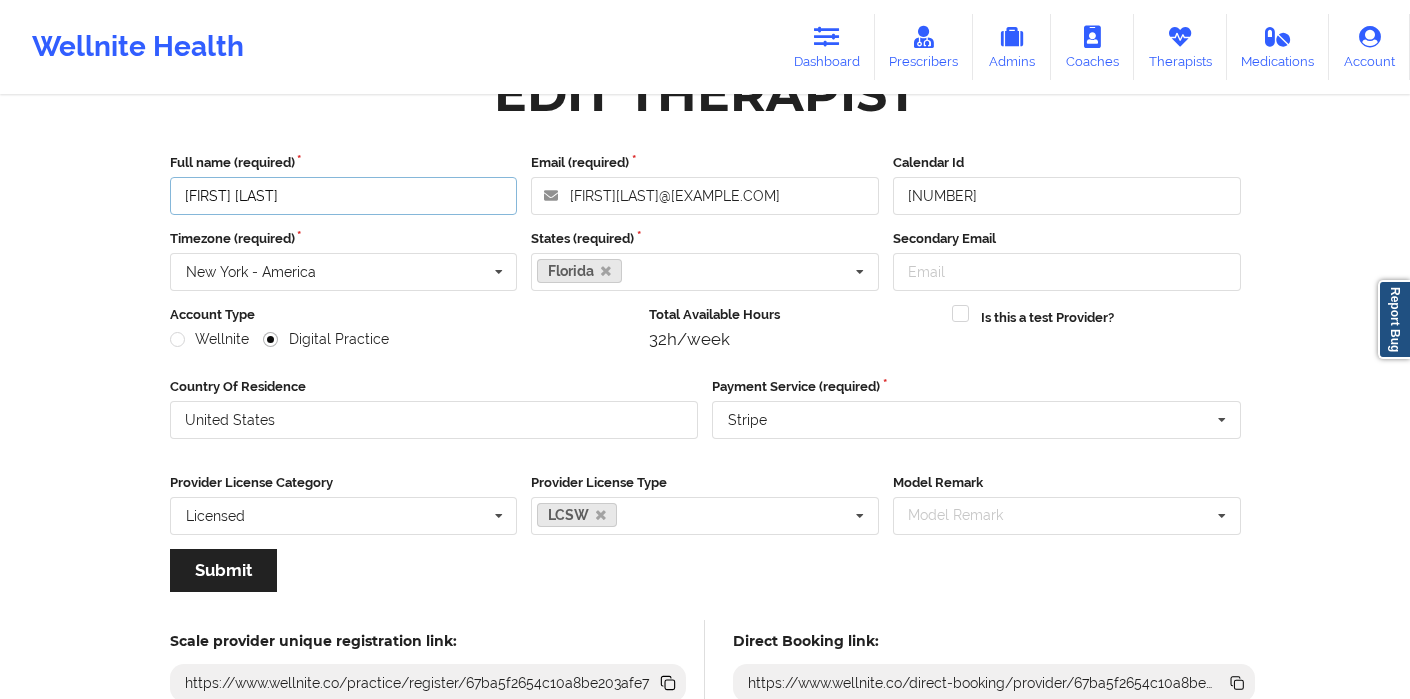 scroll, scrollTop: 432, scrollLeft: 0, axis: vertical 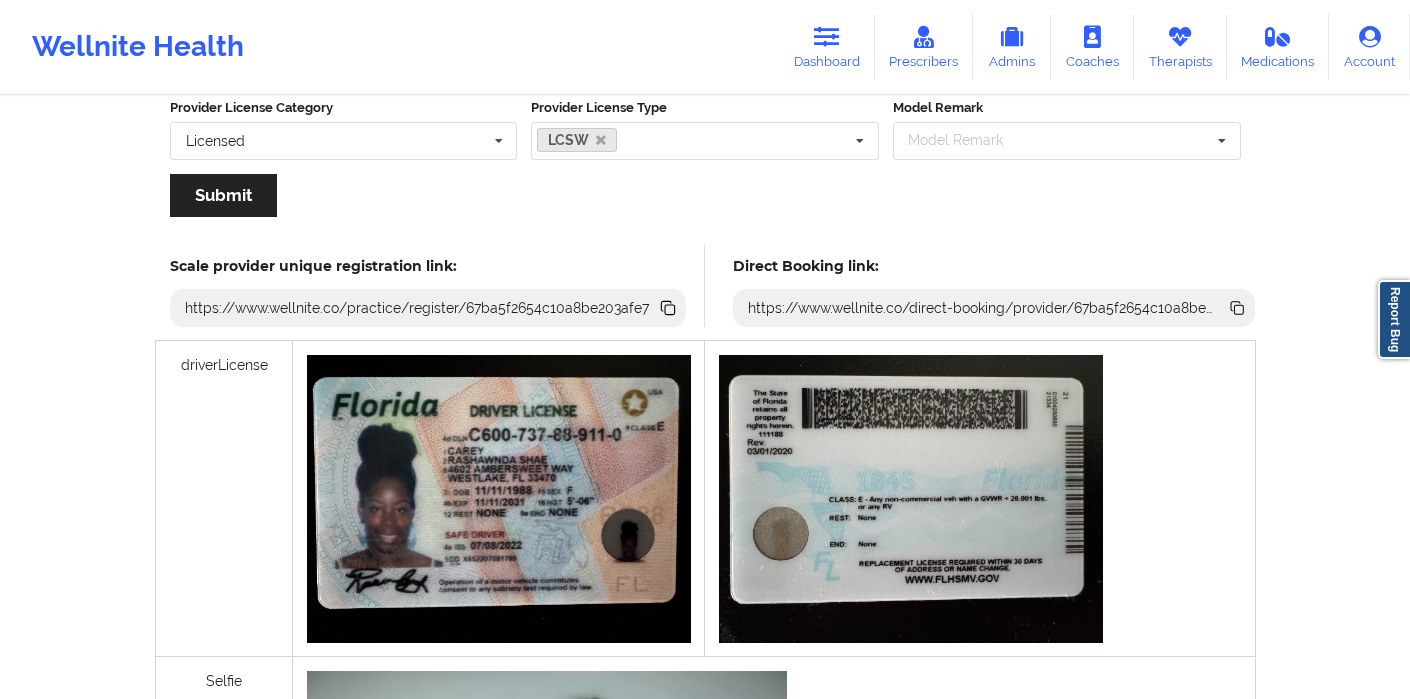 click 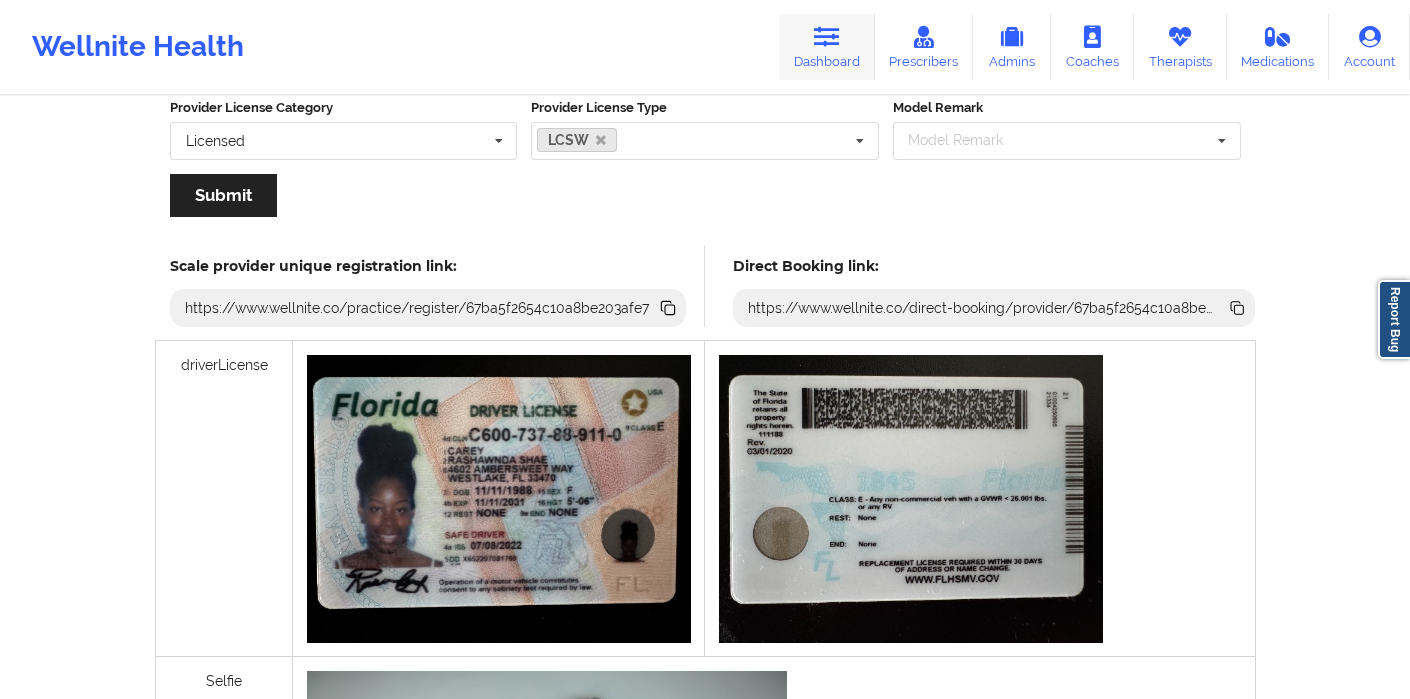 click on "Dashboard" at bounding box center [827, 47] 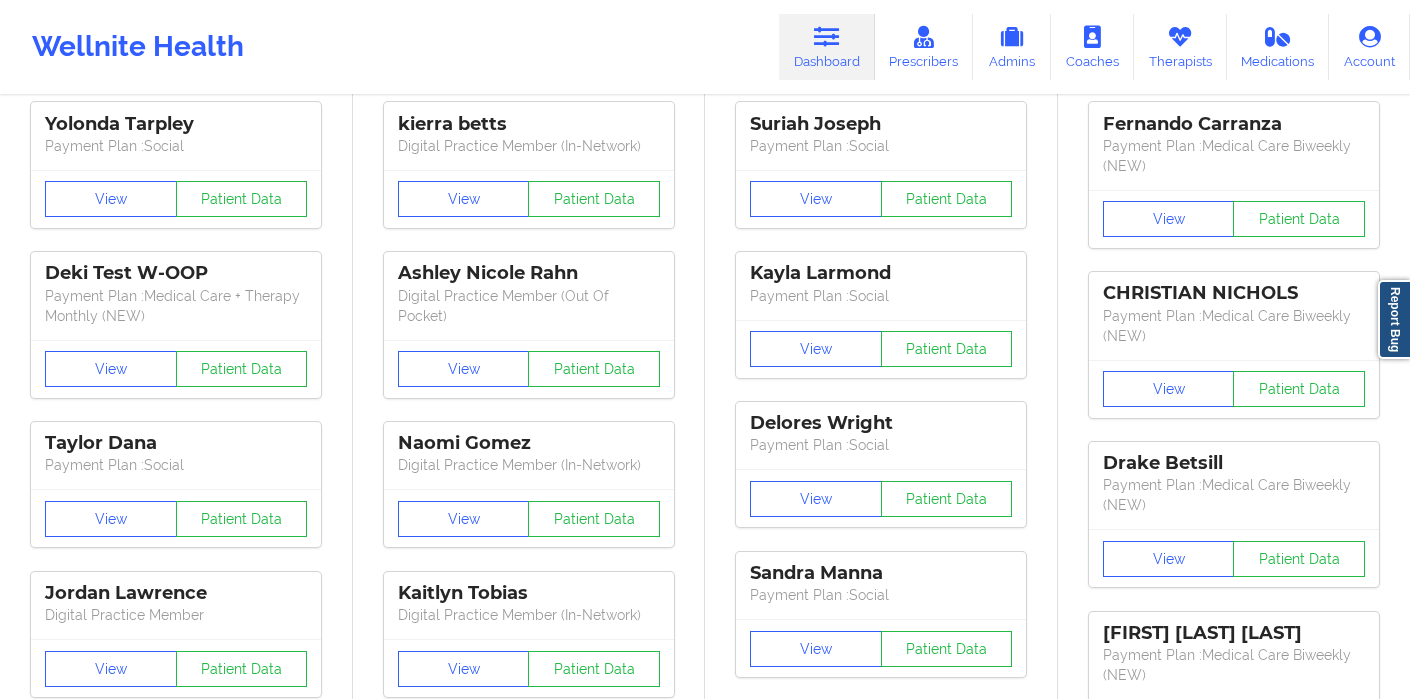 scroll, scrollTop: 0, scrollLeft: 0, axis: both 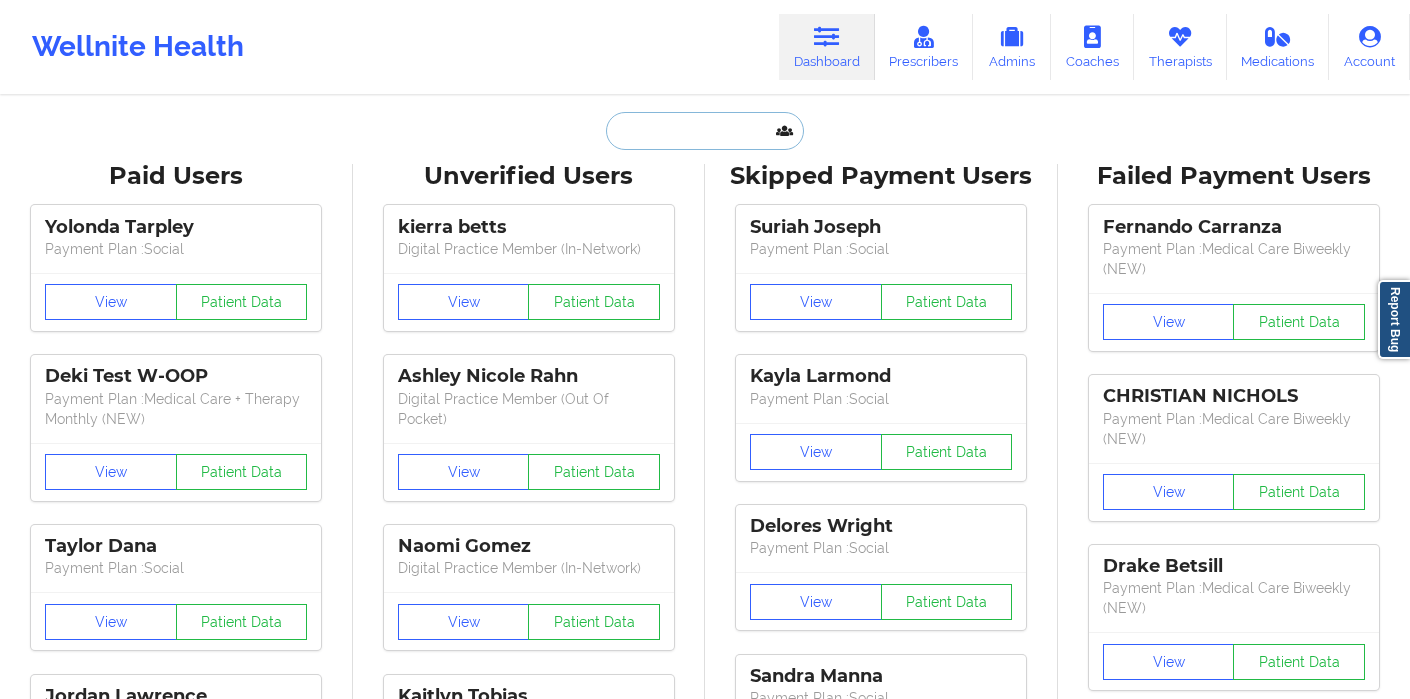 click at bounding box center (705, 131) 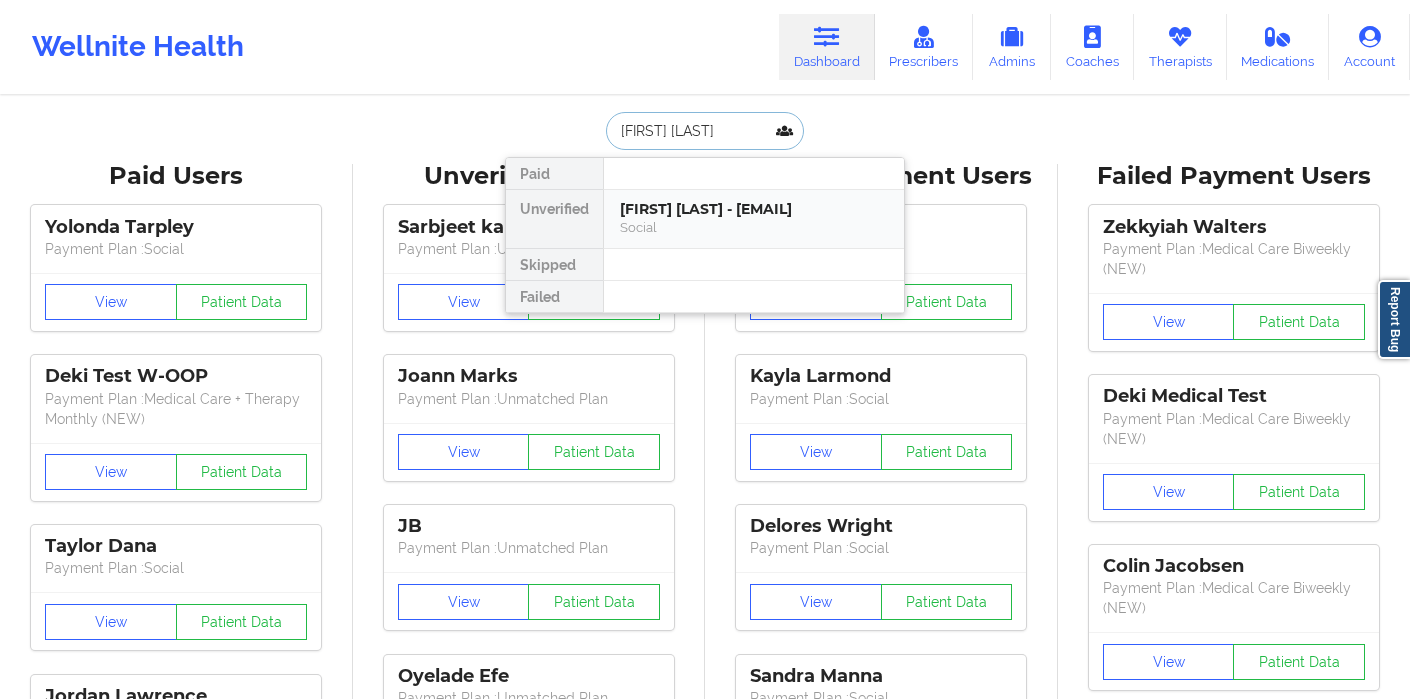 click on "Social" at bounding box center (754, 227) 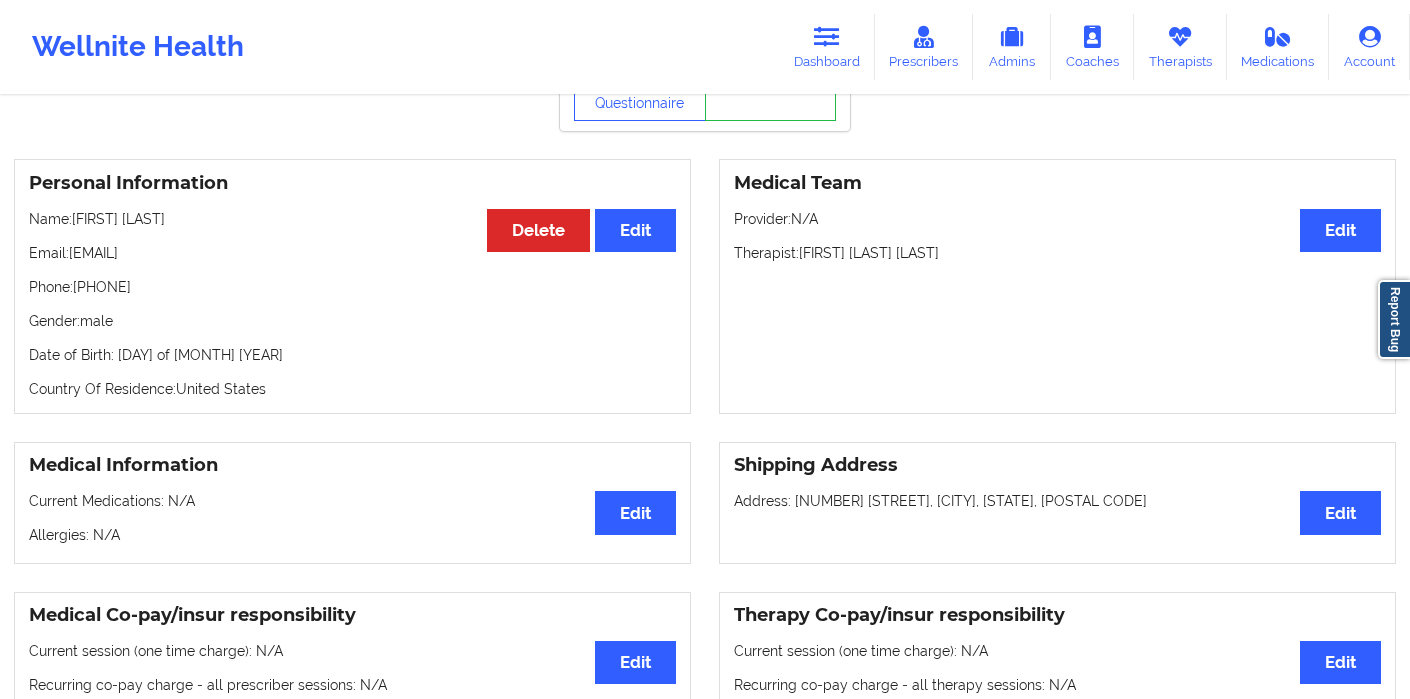 scroll, scrollTop: 116, scrollLeft: 0, axis: vertical 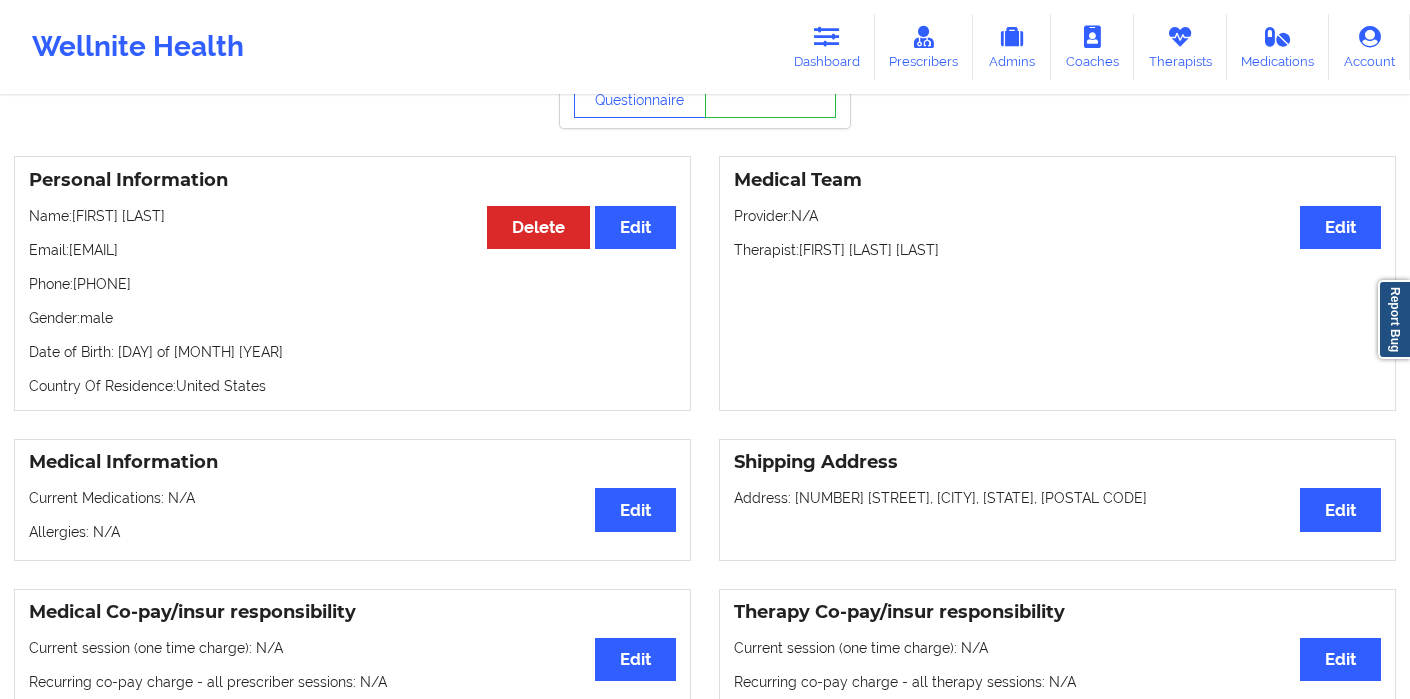 drag, startPoint x: 248, startPoint y: 252, endPoint x: 70, endPoint y: 251, distance: 178.0028 